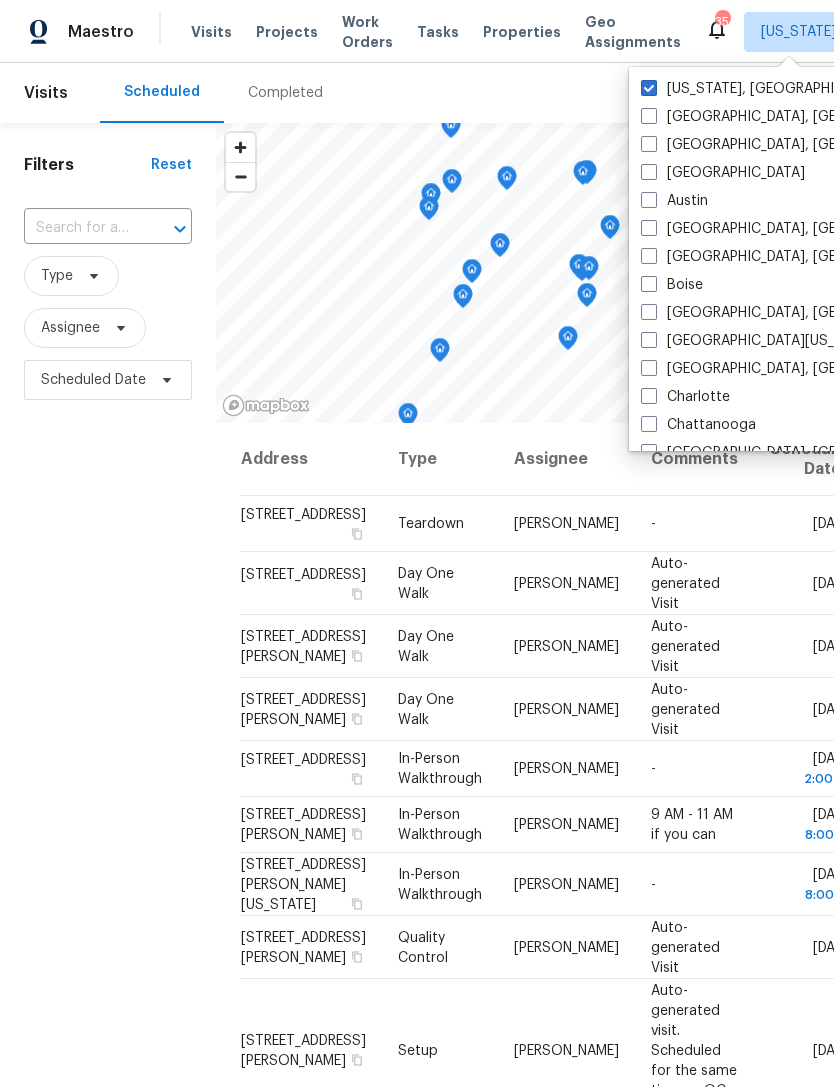 scroll, scrollTop: 0, scrollLeft: 0, axis: both 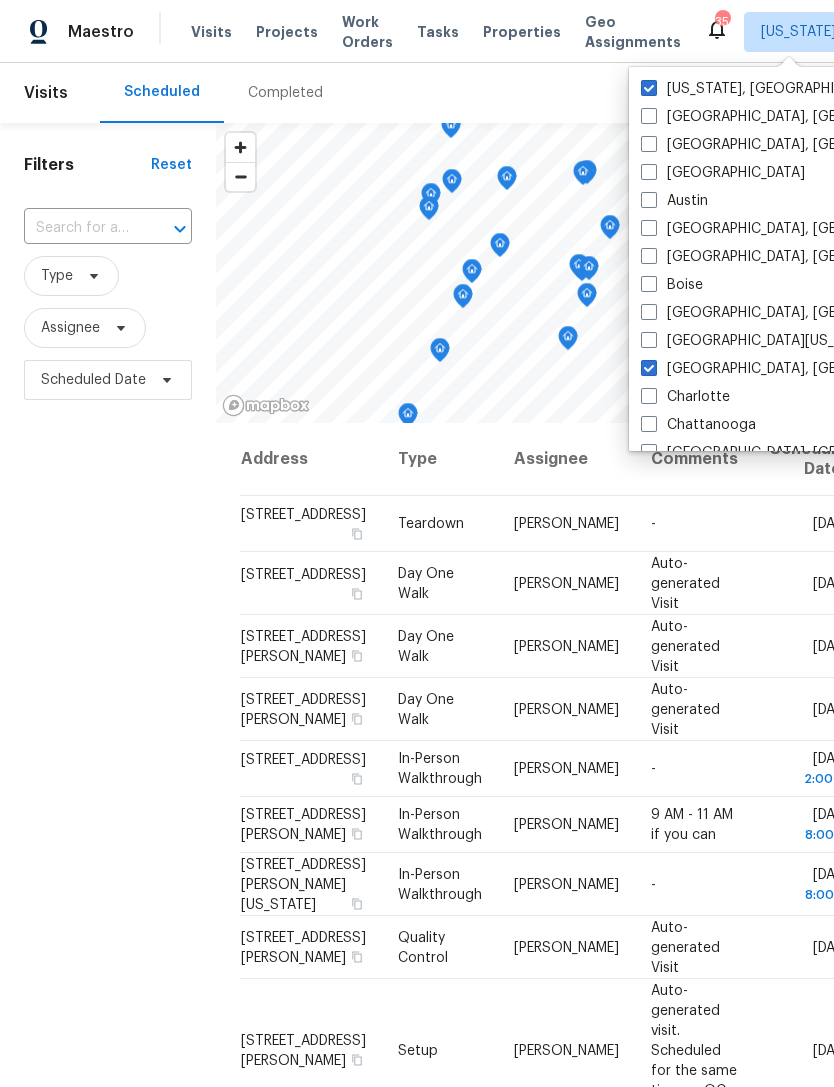 checkbox on "true" 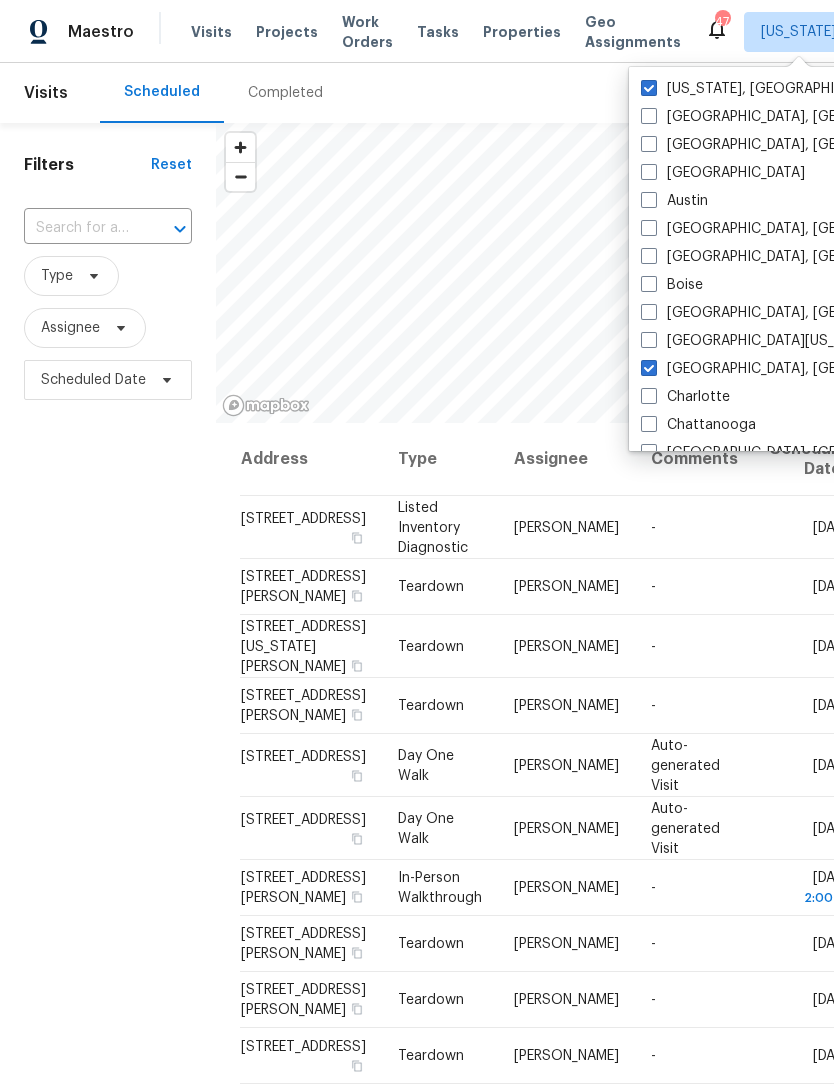 click on "Properties" at bounding box center (522, 32) 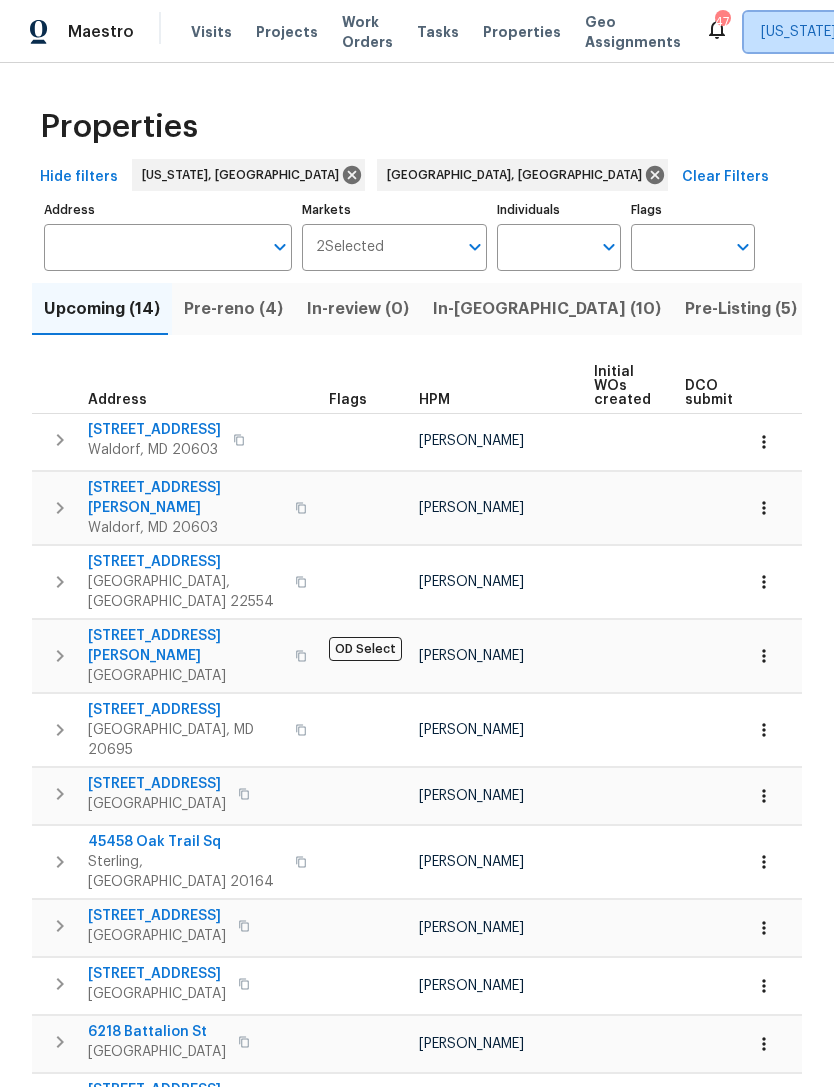 click on "[US_STATE], [GEOGRAPHIC_DATA] + 1" at bounding box center [882, 32] 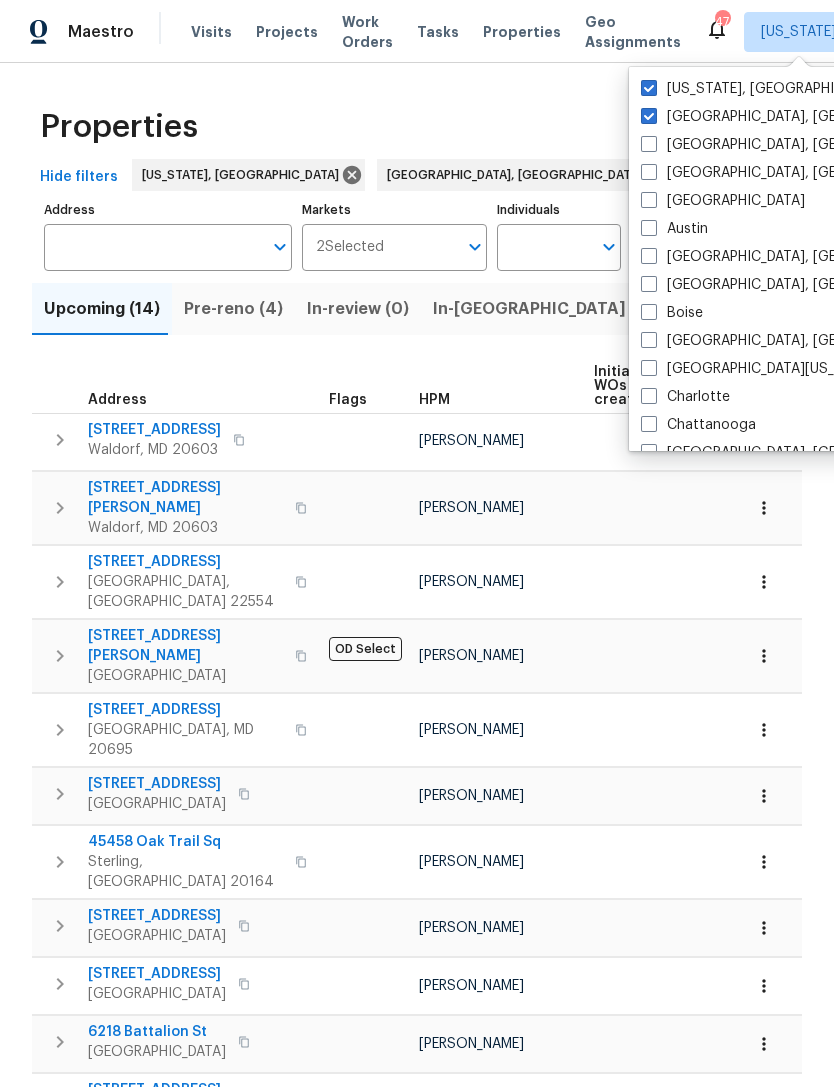 click at bounding box center [649, 88] 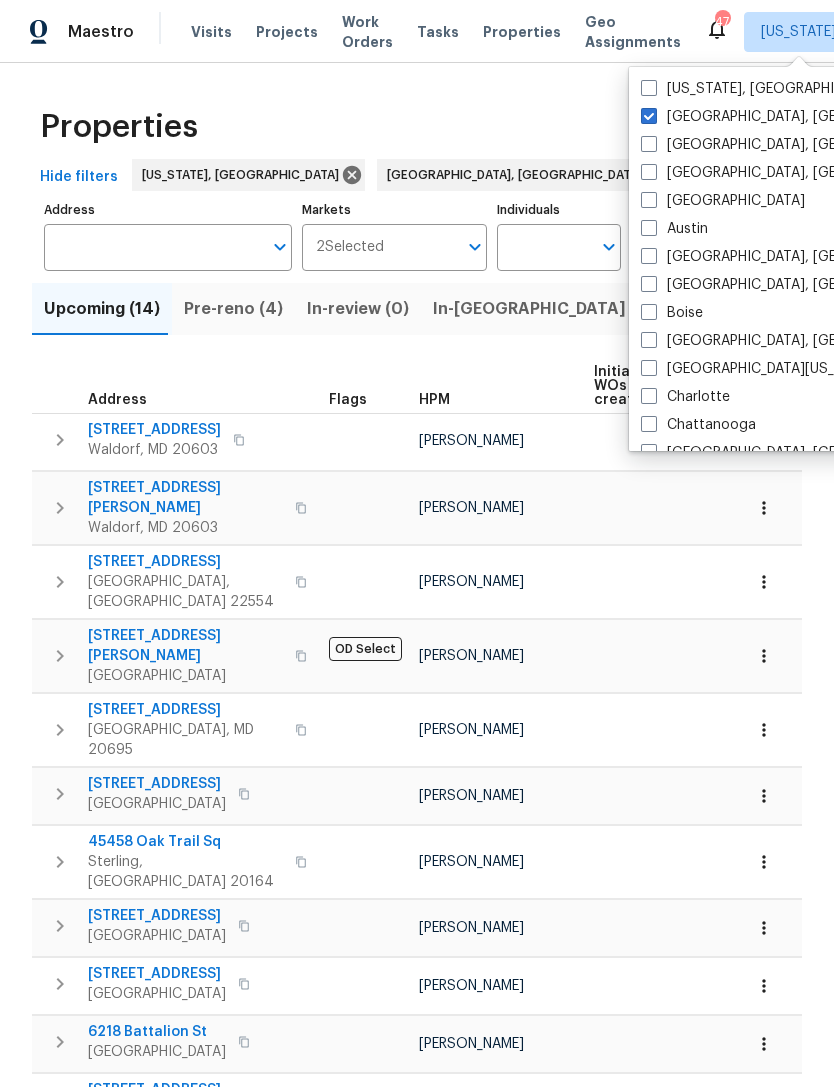 checkbox on "false" 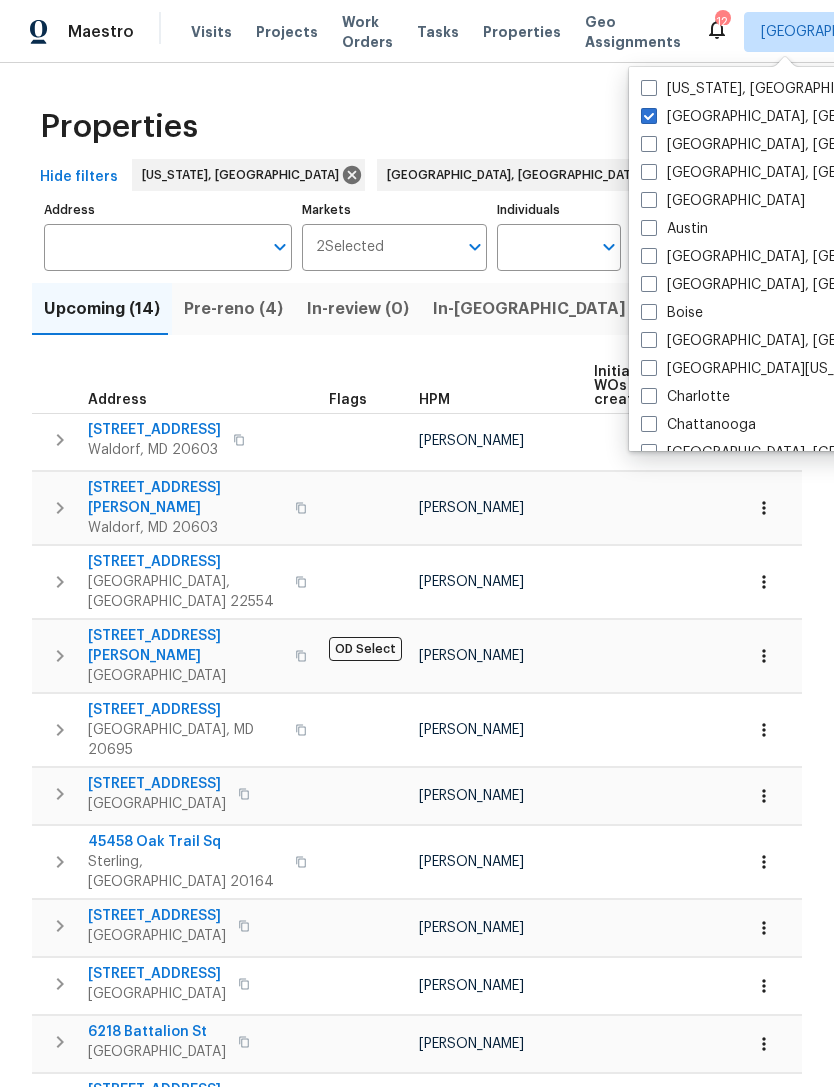 click on "Properties" at bounding box center (522, 32) 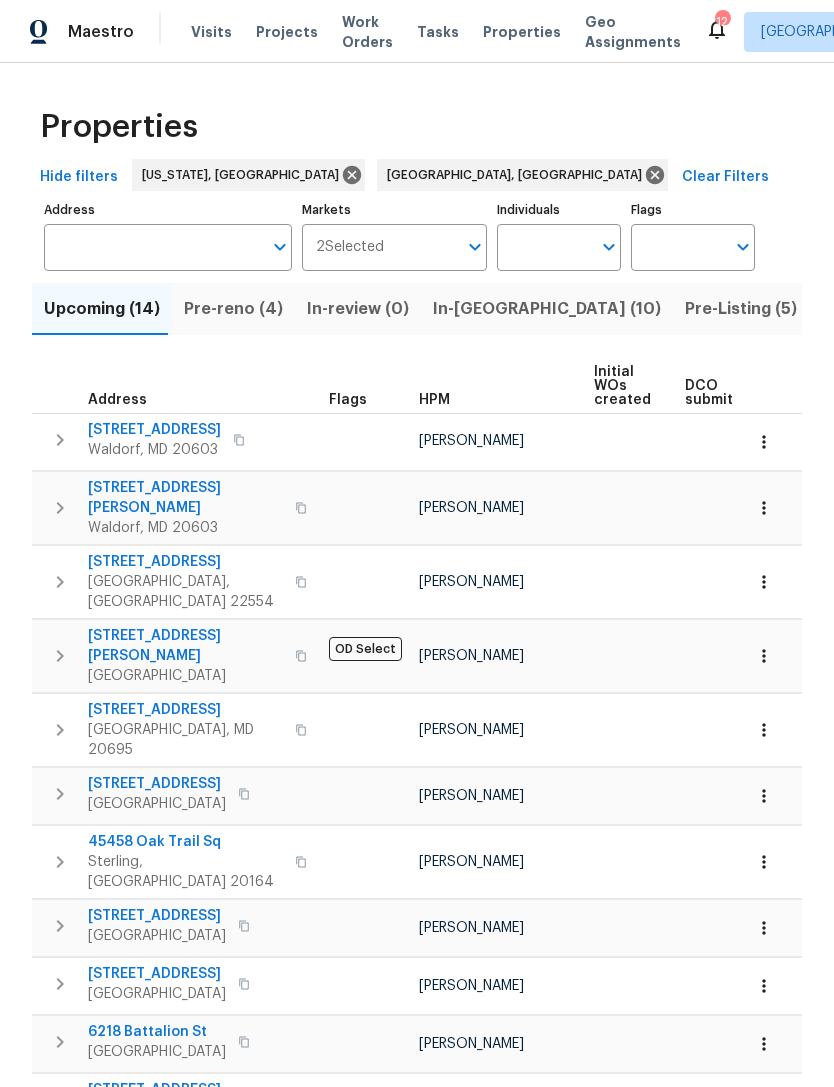 click on "Visits Projects Work Orders Tasks Properties Geo Assignments" at bounding box center (448, 32) 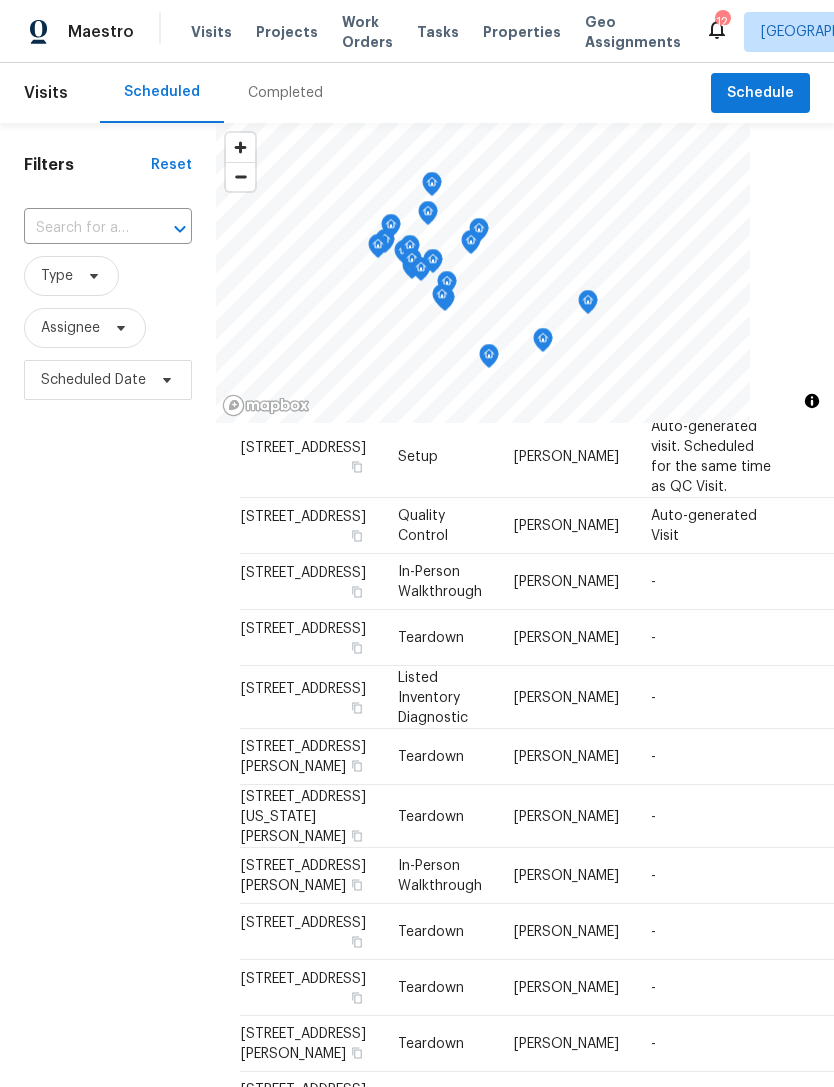 scroll, scrollTop: 1024, scrollLeft: 0, axis: vertical 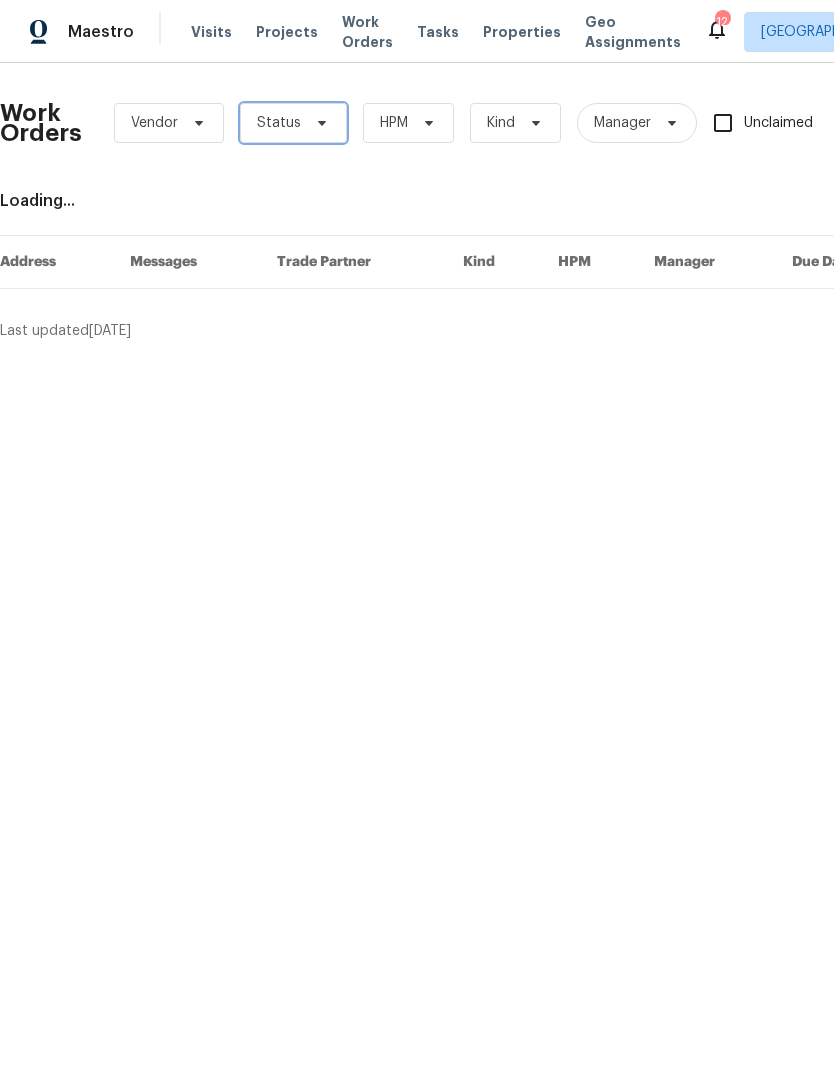 click 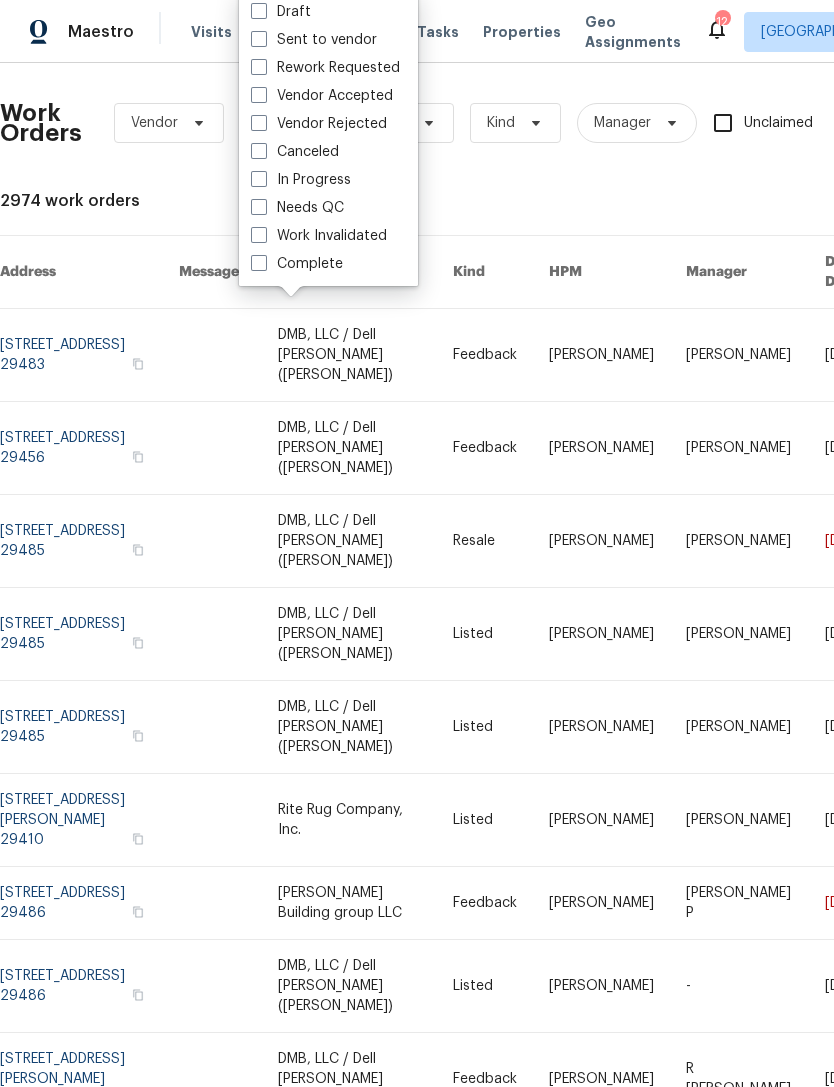 click on "Needs QC" at bounding box center [297, 208] 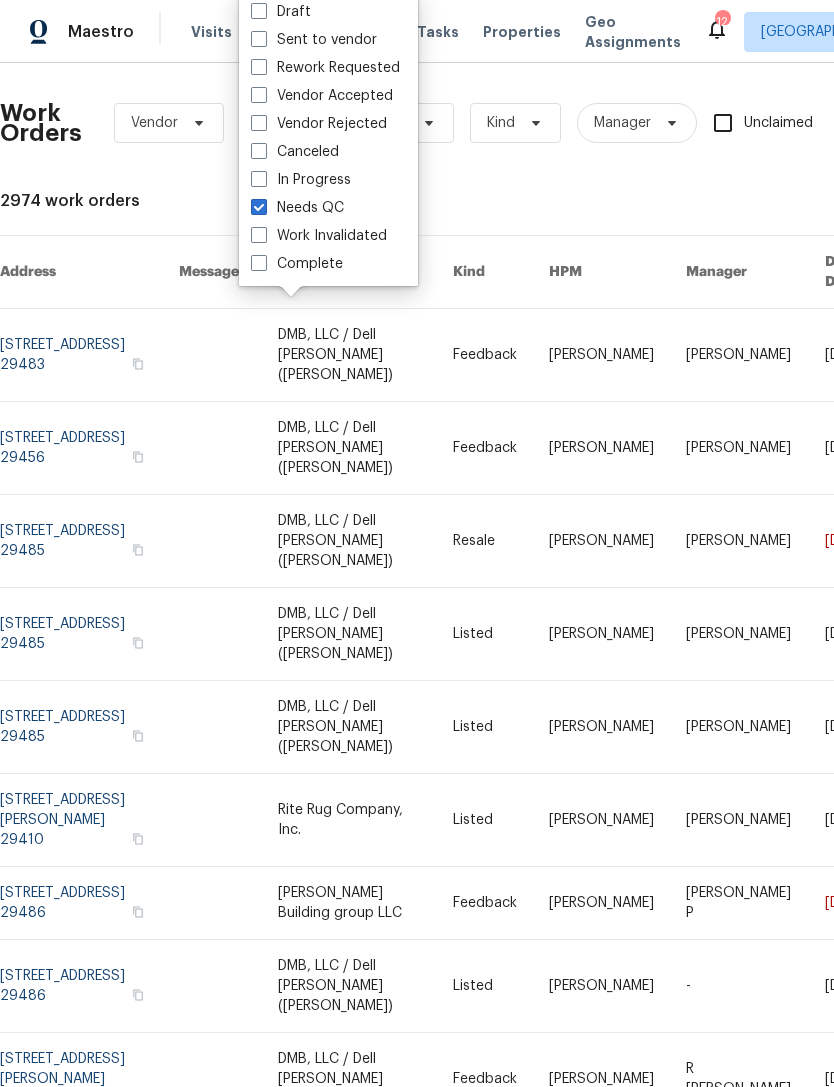 checkbox on "true" 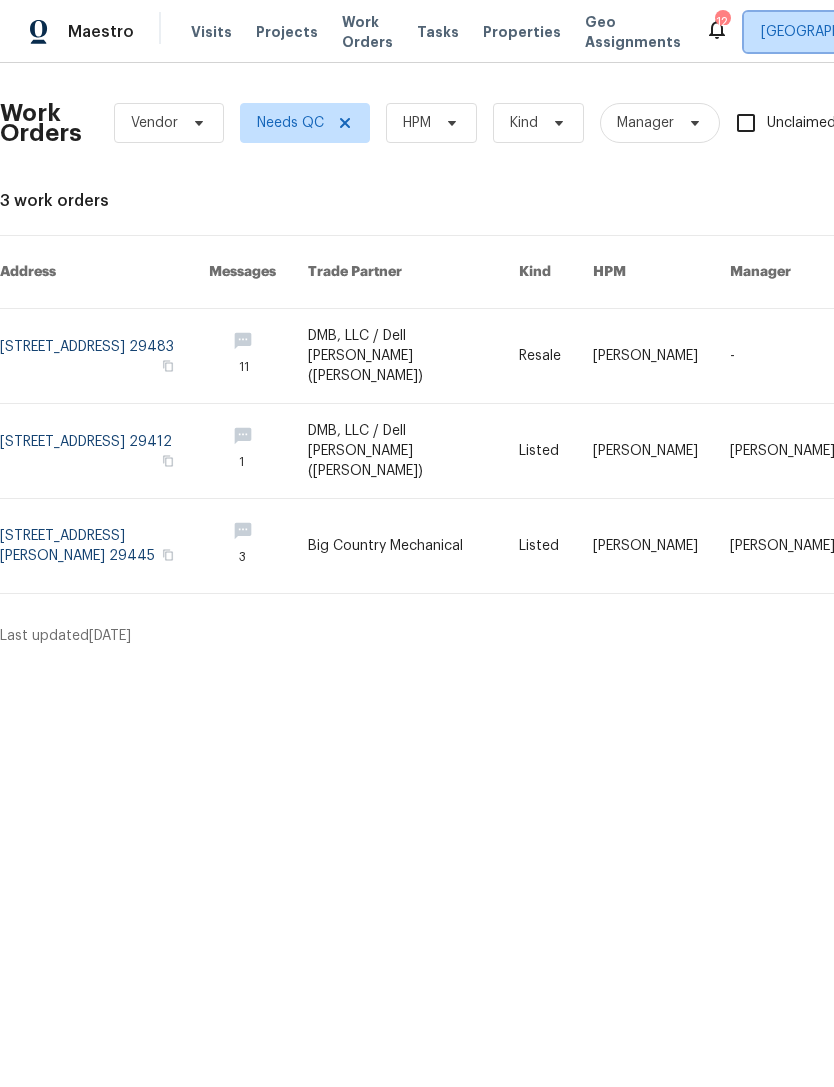 click on "[GEOGRAPHIC_DATA], [GEOGRAPHIC_DATA]" at bounding box center (903, 32) 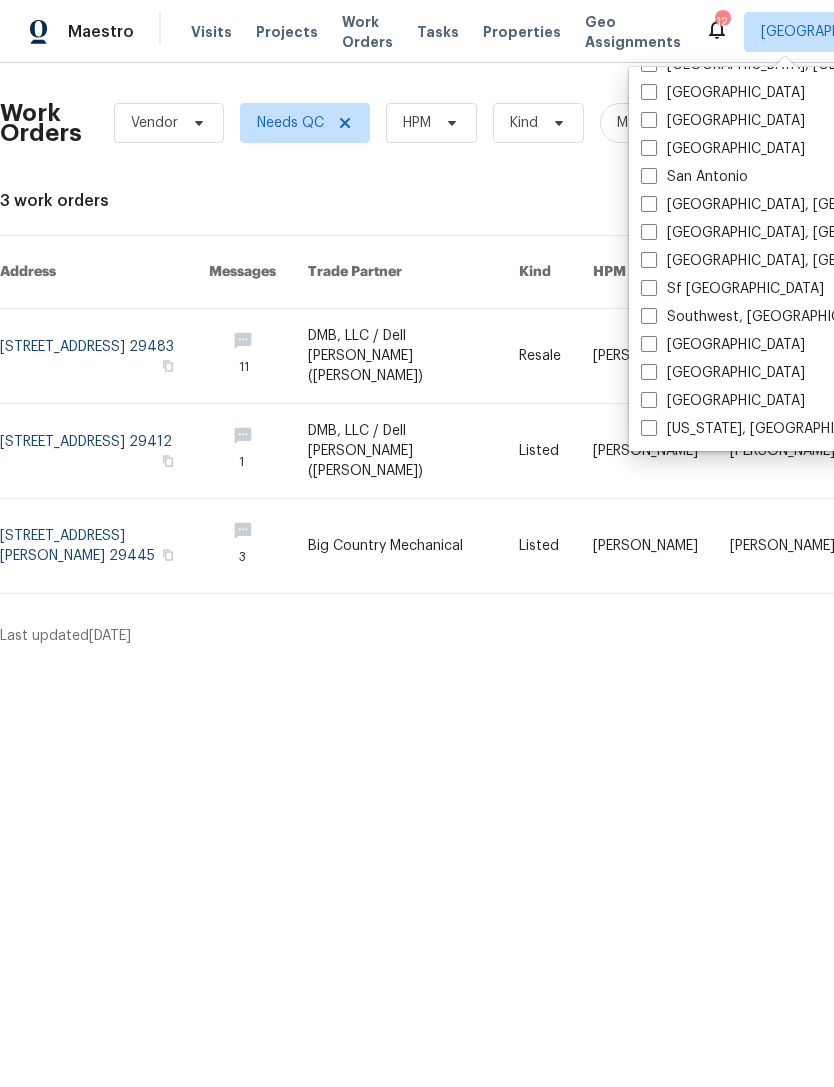 scroll, scrollTop: 1340, scrollLeft: 0, axis: vertical 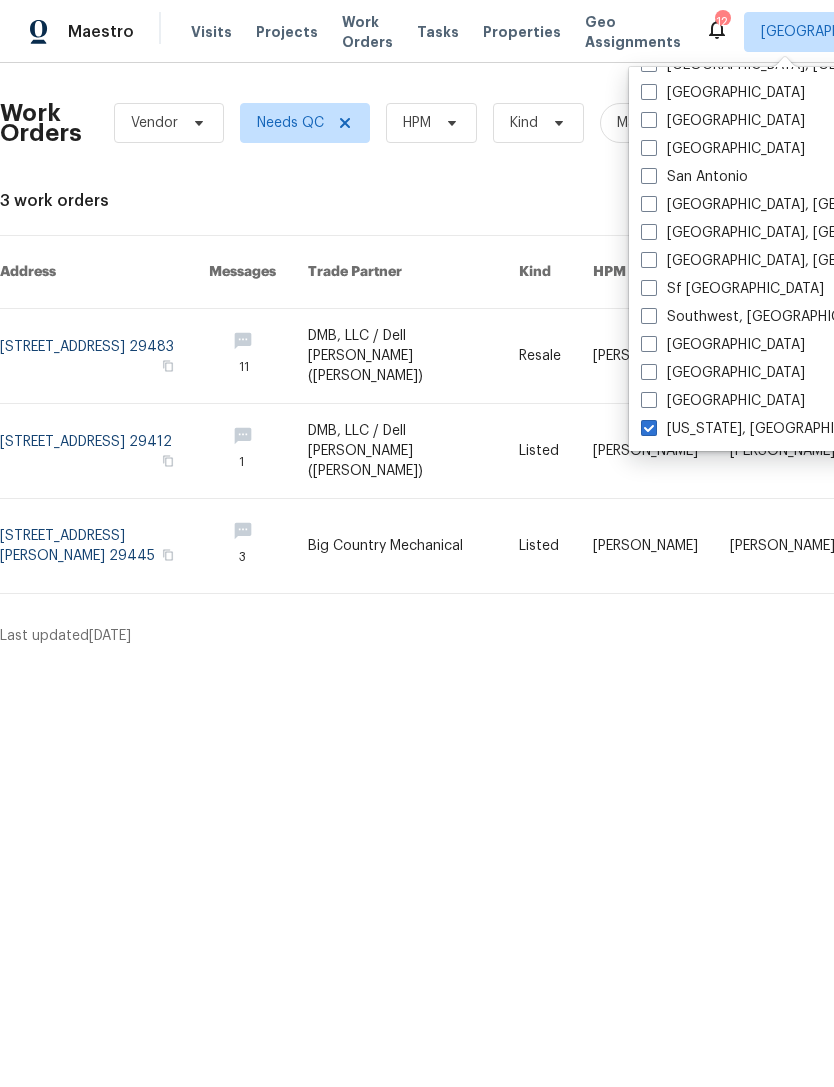 checkbox on "true" 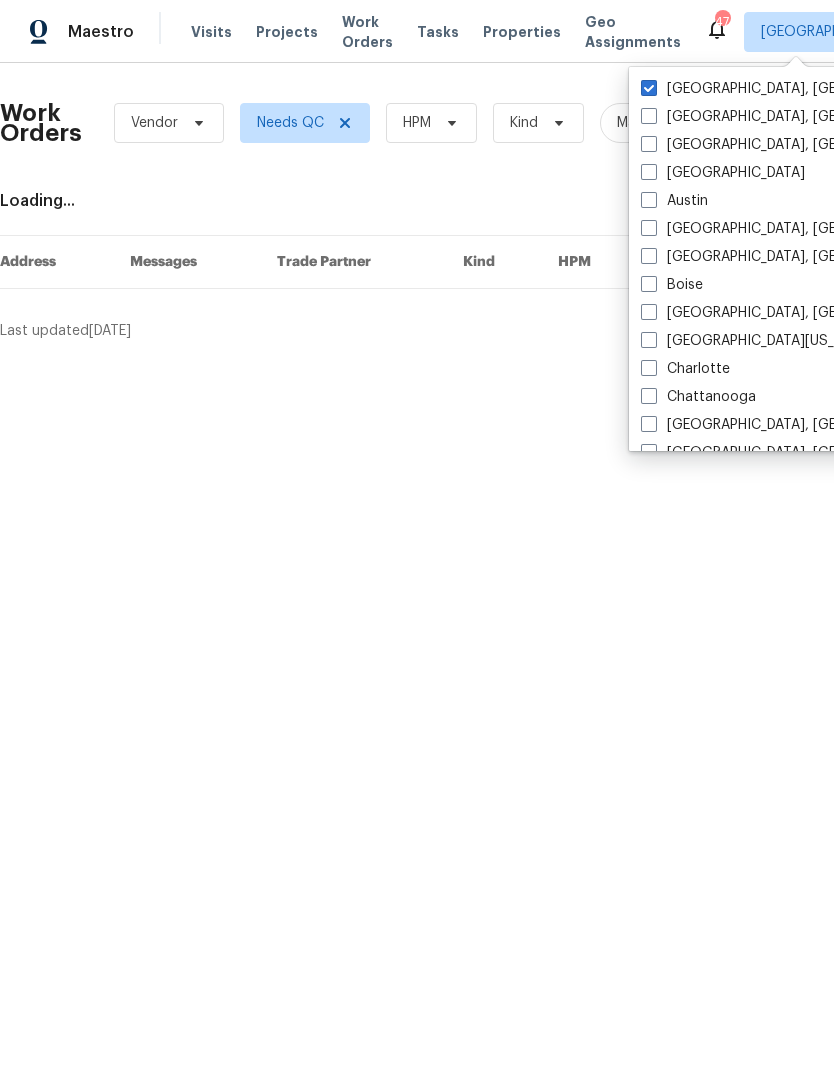 scroll, scrollTop: 0, scrollLeft: 0, axis: both 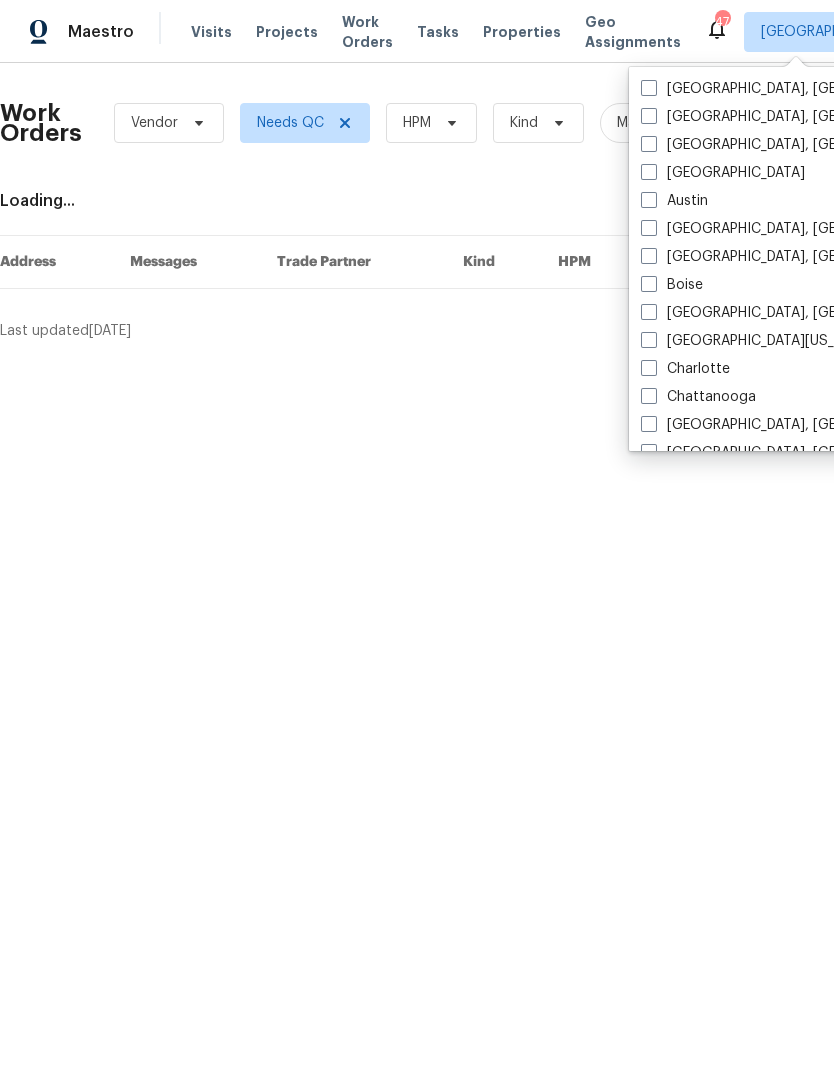checkbox on "false" 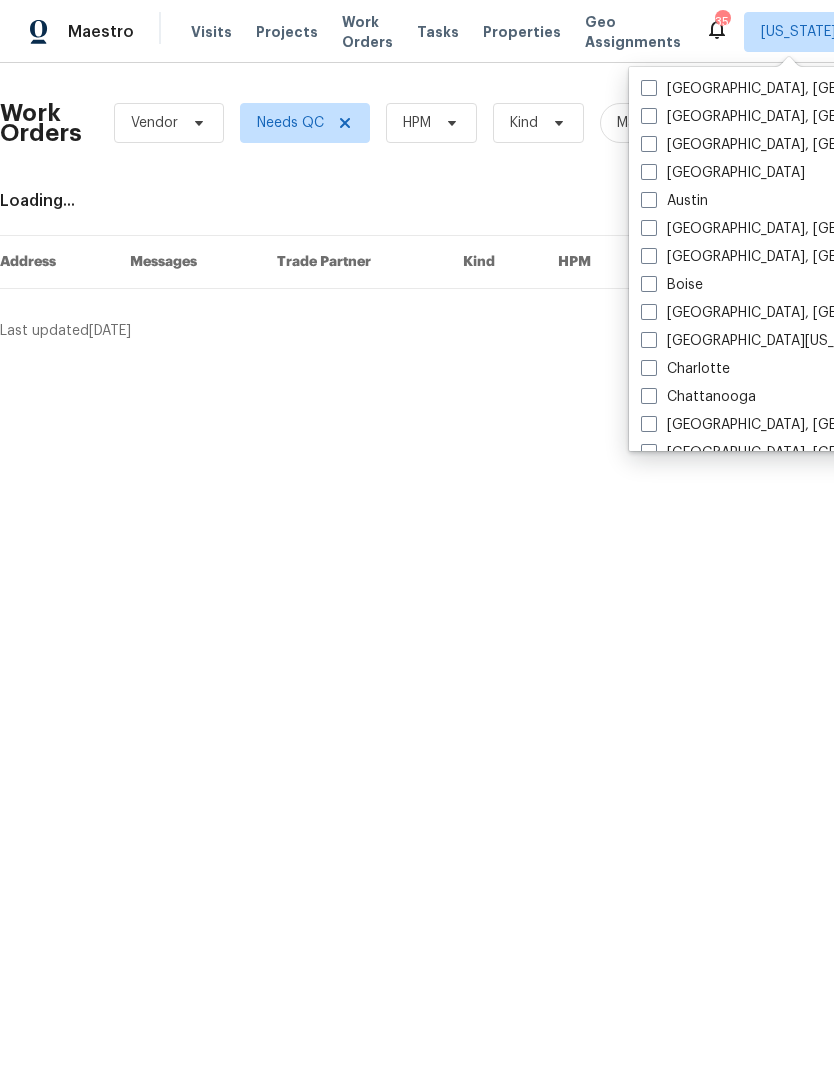 click on "Properties" at bounding box center (522, 32) 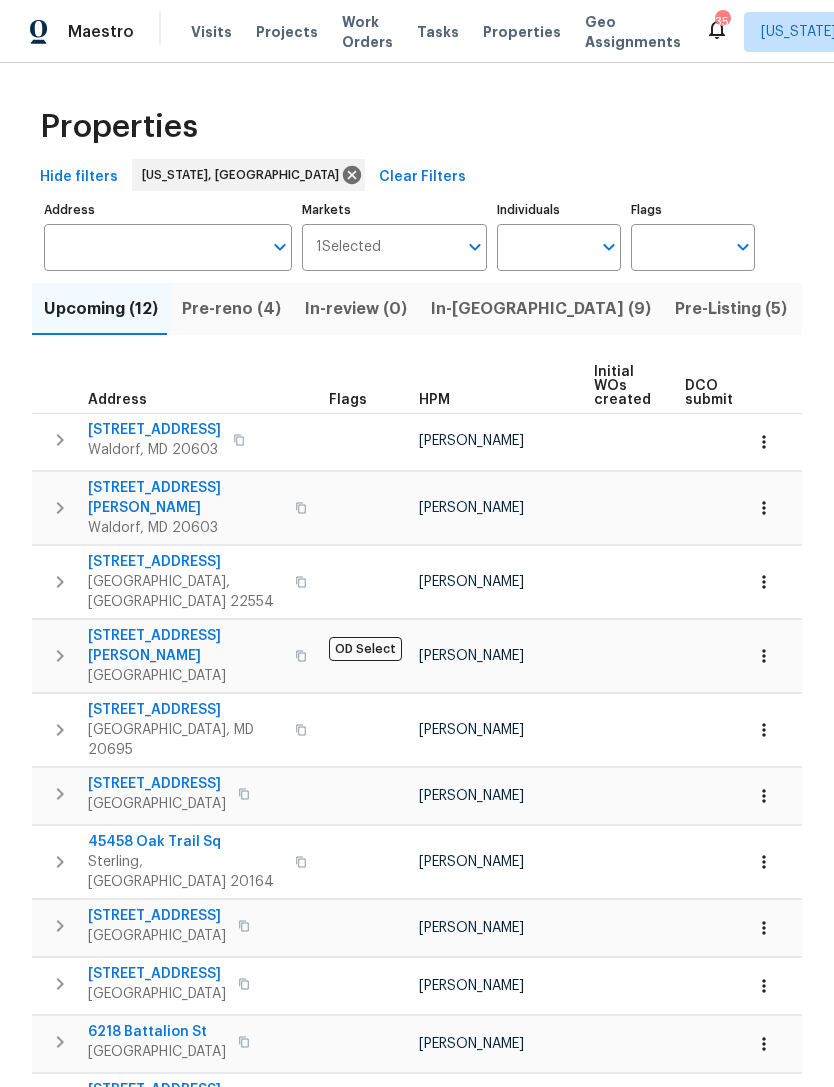 click on "Visits" at bounding box center [211, 32] 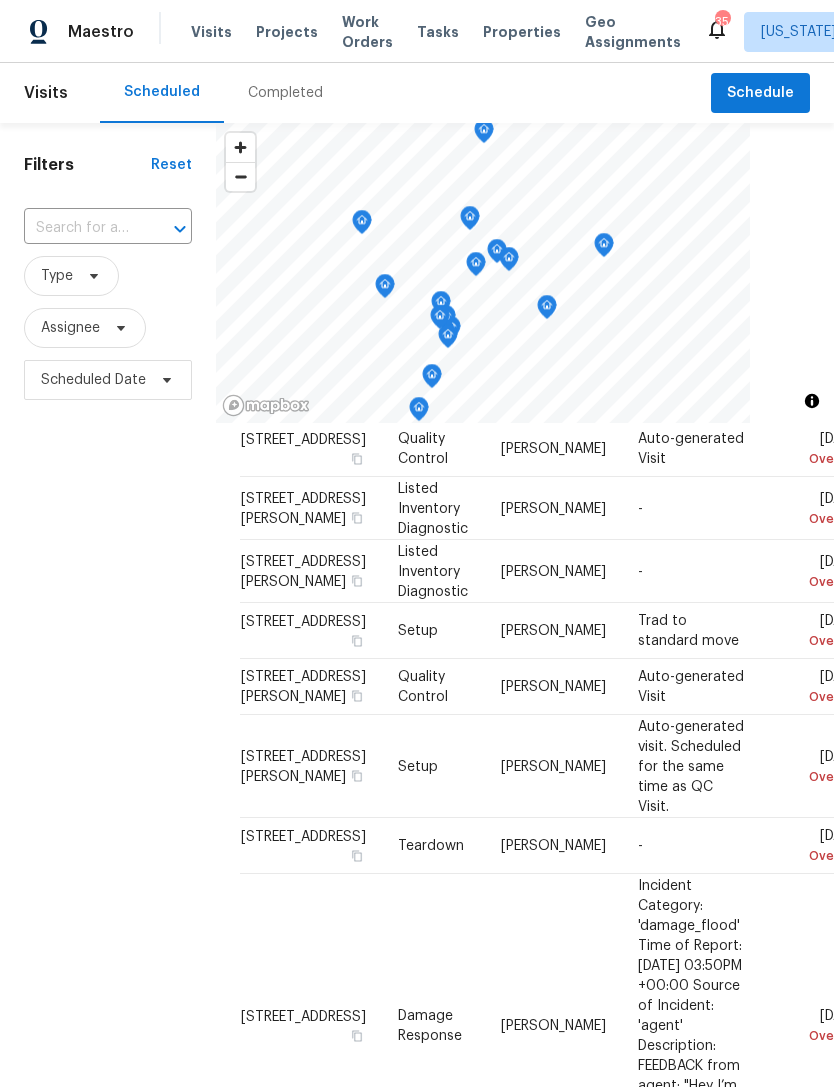 scroll, scrollTop: 3864, scrollLeft: 0, axis: vertical 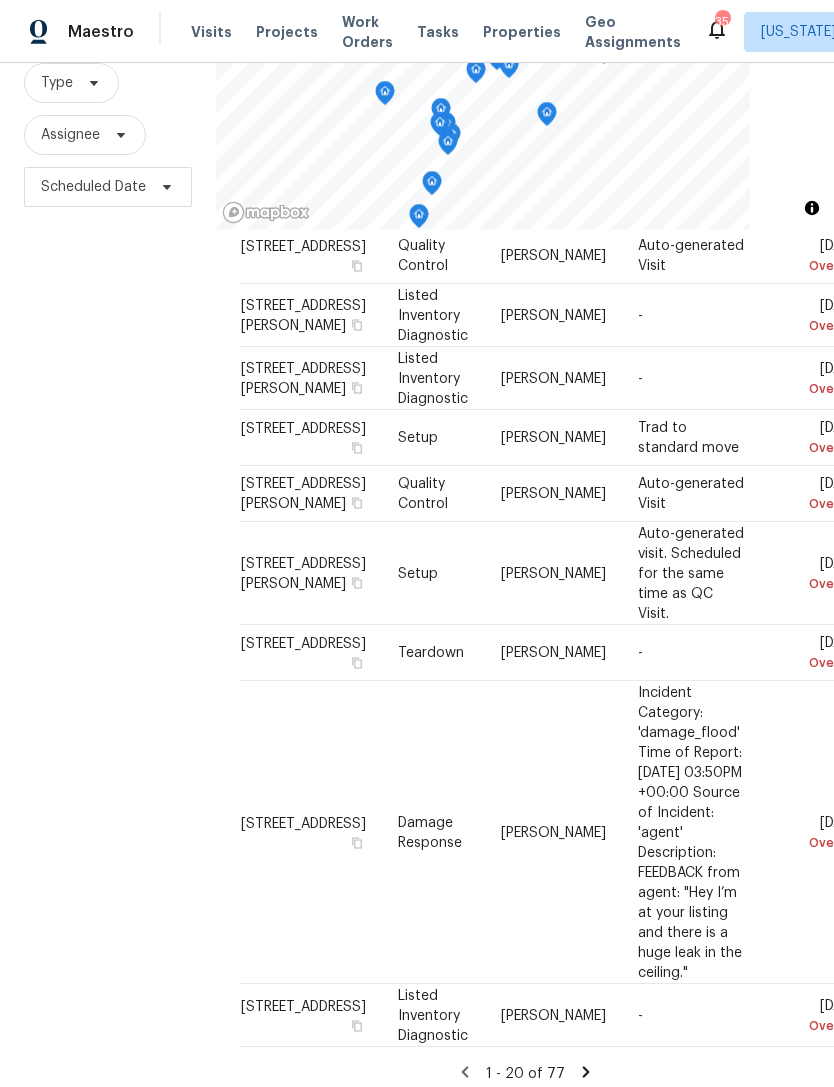 click 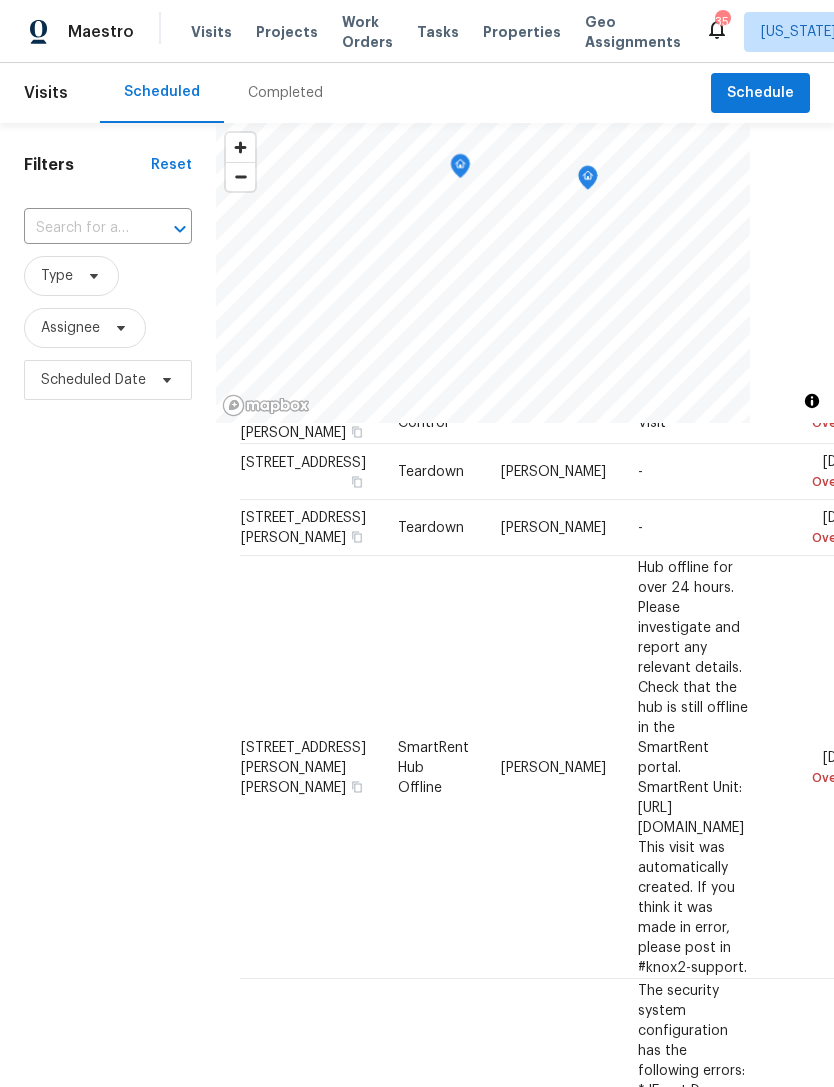 scroll, scrollTop: 1084, scrollLeft: 0, axis: vertical 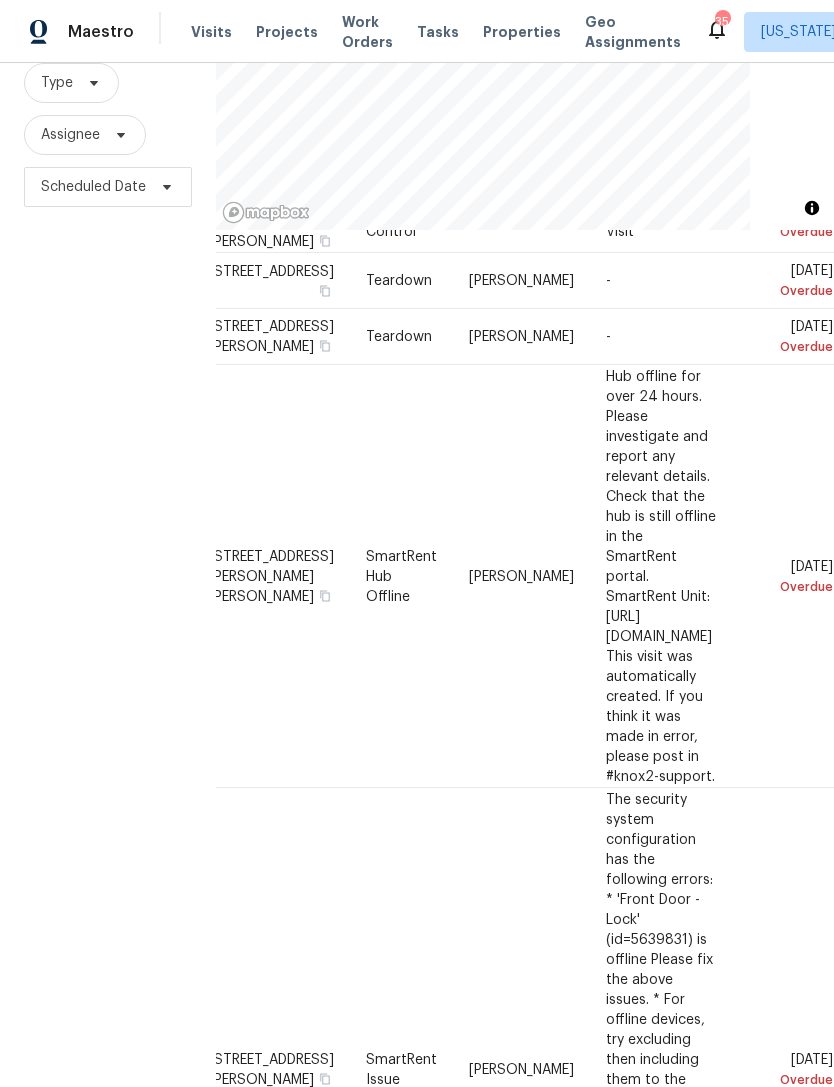 click 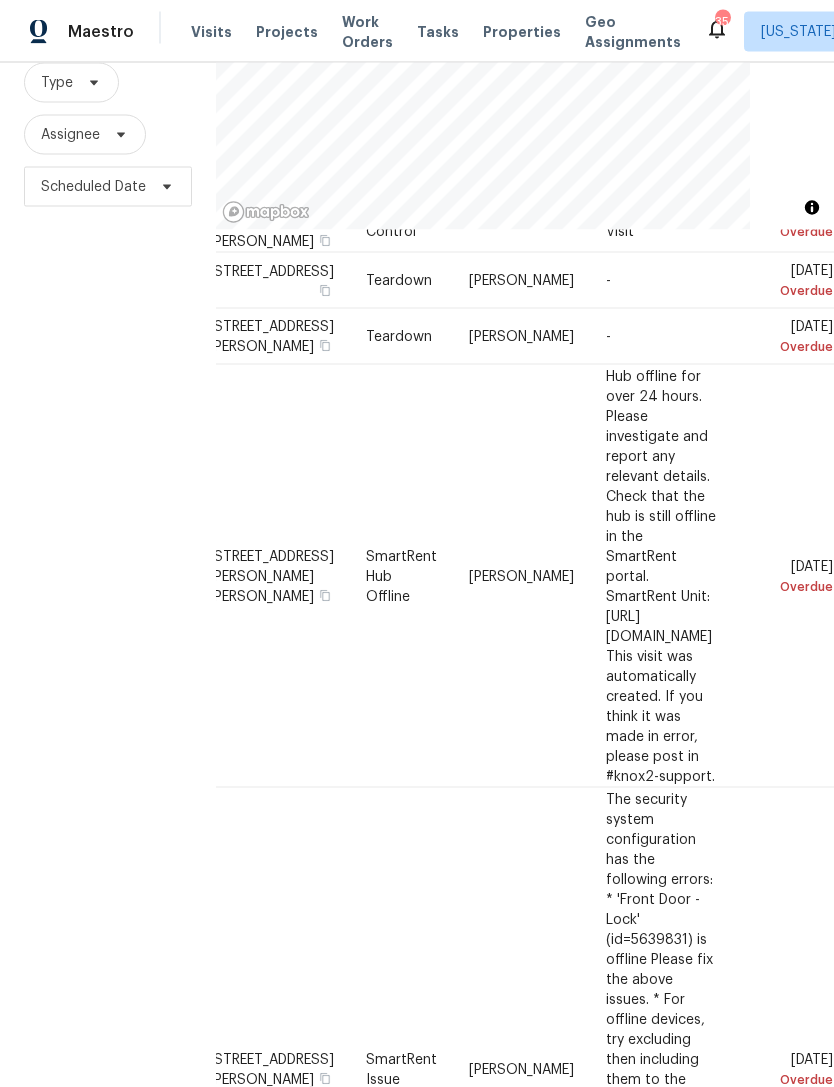 scroll, scrollTop: 0, scrollLeft: 0, axis: both 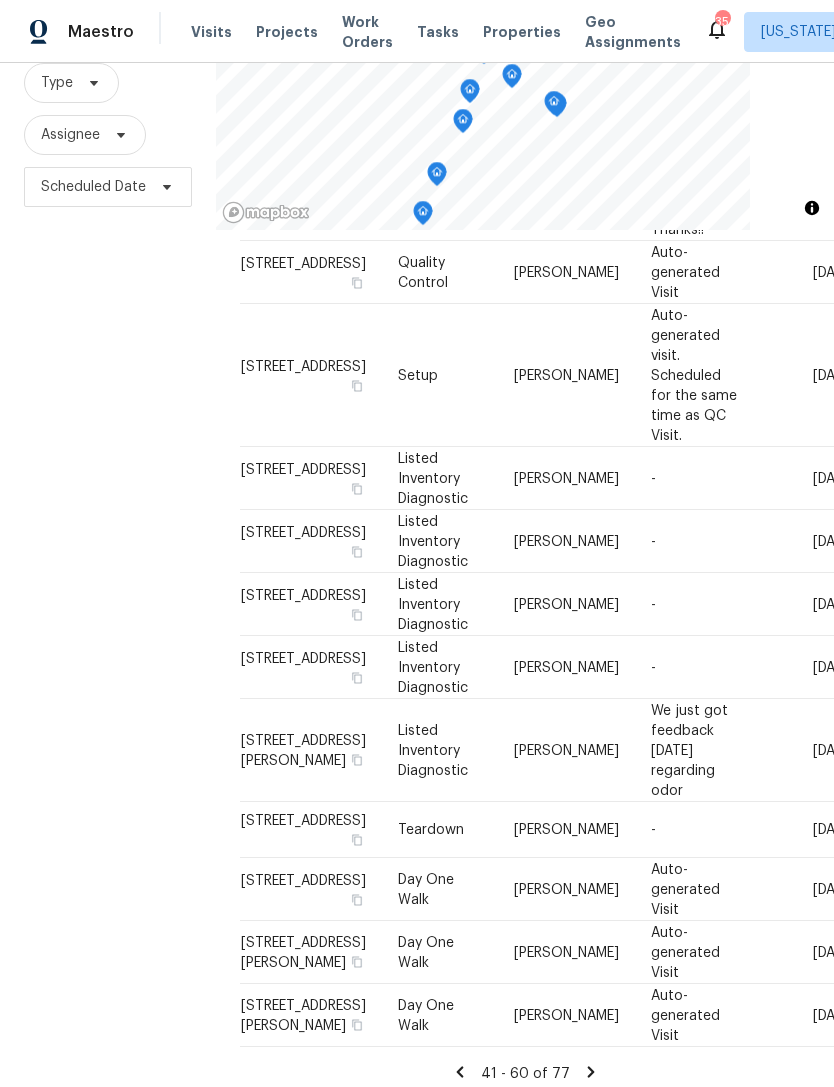 click on "Address Type Assignee Comments Scheduled Date ↑ [STREET_ADDRESS] Day One Walk [PERSON_NAME] Auto-generated Visit [DATE] [STREET_ADDRESS] Setup [PERSON_NAME] Auto-generated visit. Scheduled for the same time as QC Visit. [DATE] 5503 [GEOGRAPHIC_DATA] Listed Inventory Diagnostic [PERSON_NAME] - [DATE] [STREET_ADDRESS] Listed Inventory Diagnostic [PERSON_NAME] - [DATE] [STREET_ADDRESS] Listed Inventory Diagnostic [PERSON_NAME] - [DATE] [STREET_ADDRESS][PERSON_NAME] Listed Inventory Diagnostic [PERSON_NAME] - [DATE] [STREET_ADDRESS] In-Person Walkthrough [PERSON_NAME] - [DATE] 8:00 am [STREET_ADDRESS] In-Person Walkthrough [PERSON_NAME] LB: 6331 [DATE] 10:00 am [STREET_ADDRESS] Home Feedback P1 [PERSON_NAME] [DATE] Quality Control [DATE]" at bounding box center [525, 209] 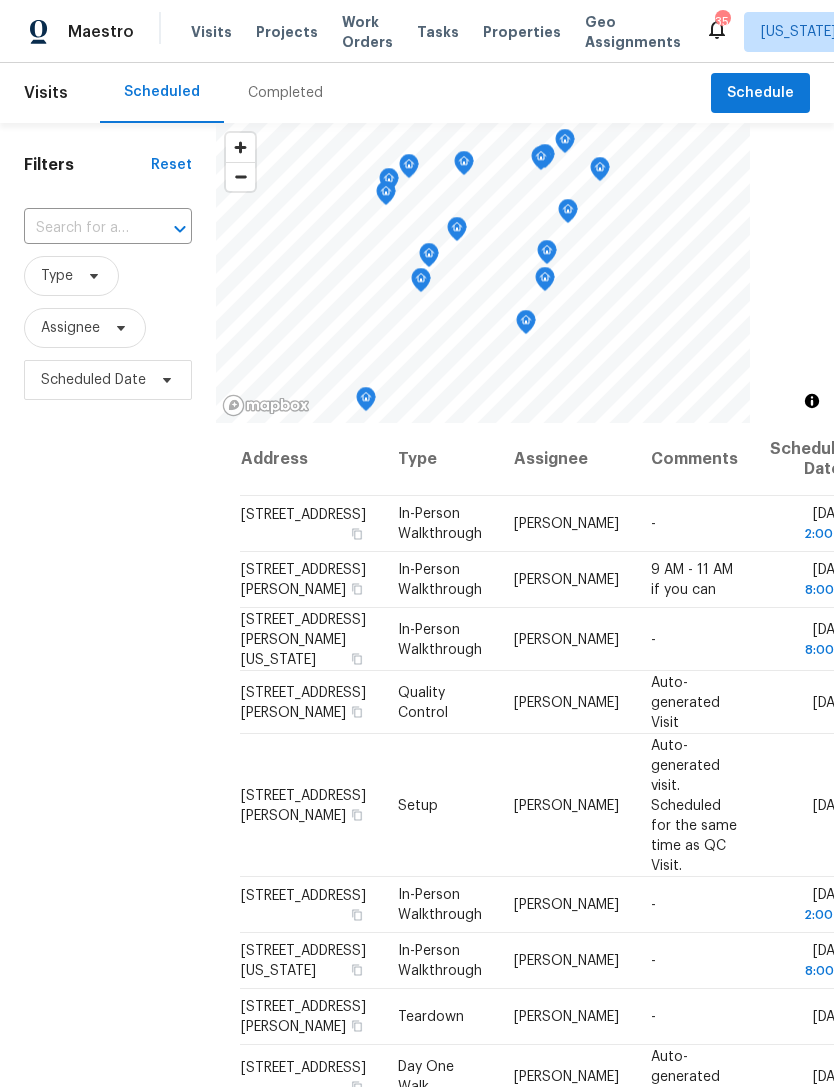 scroll, scrollTop: 0, scrollLeft: 0, axis: both 